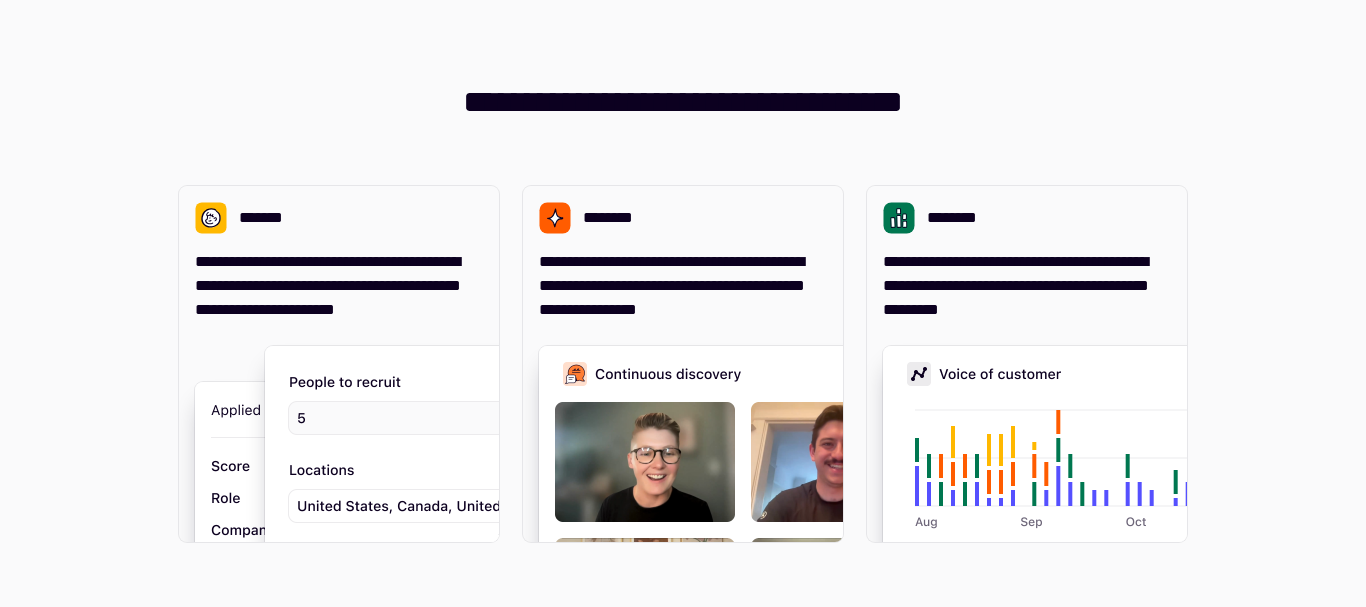 scroll, scrollTop: 0, scrollLeft: 0, axis: both 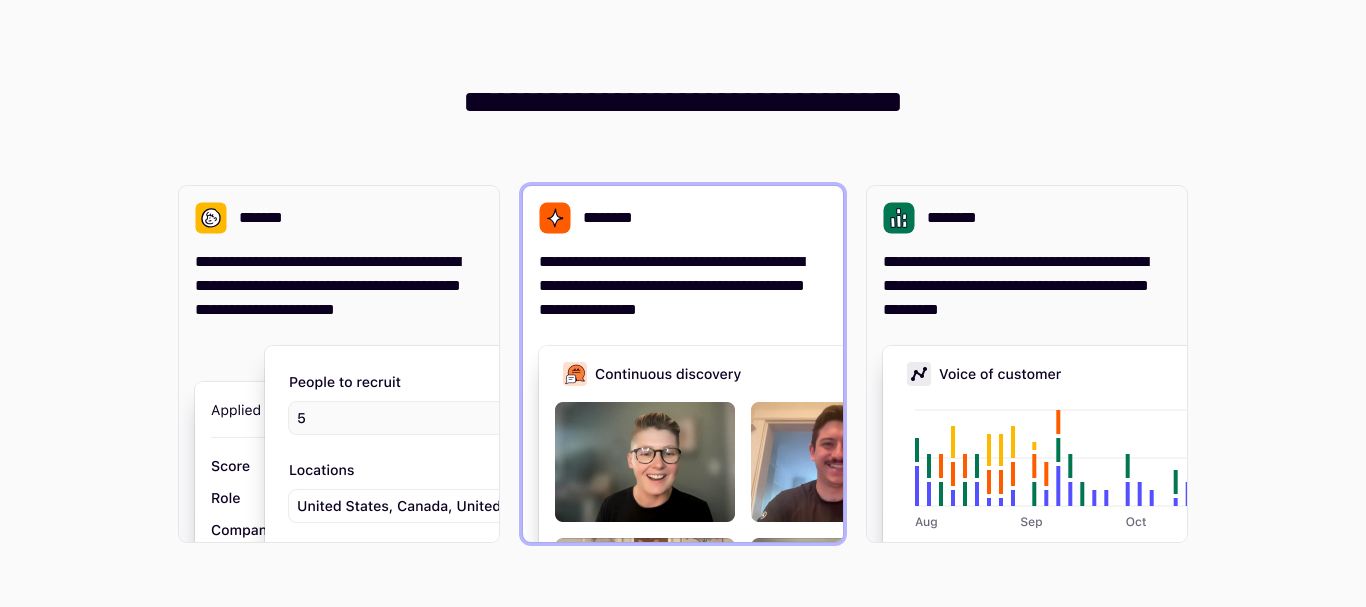 click on "**********" at bounding box center (683, 254) 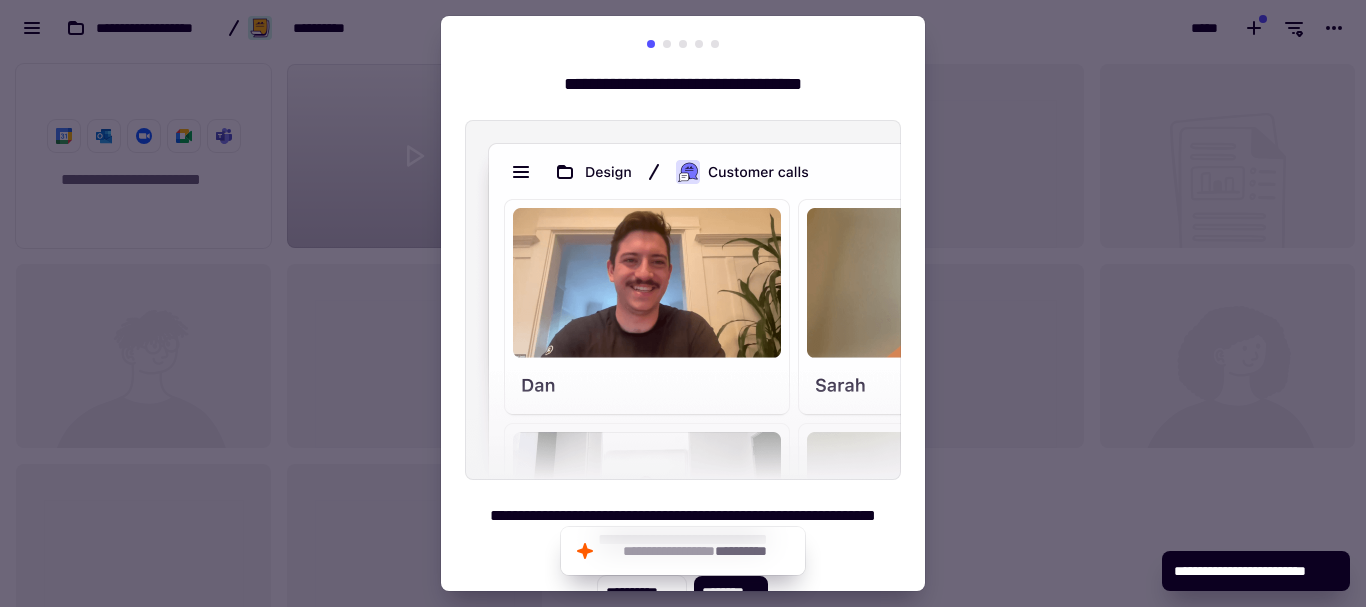 scroll, scrollTop: 16, scrollLeft: 16, axis: both 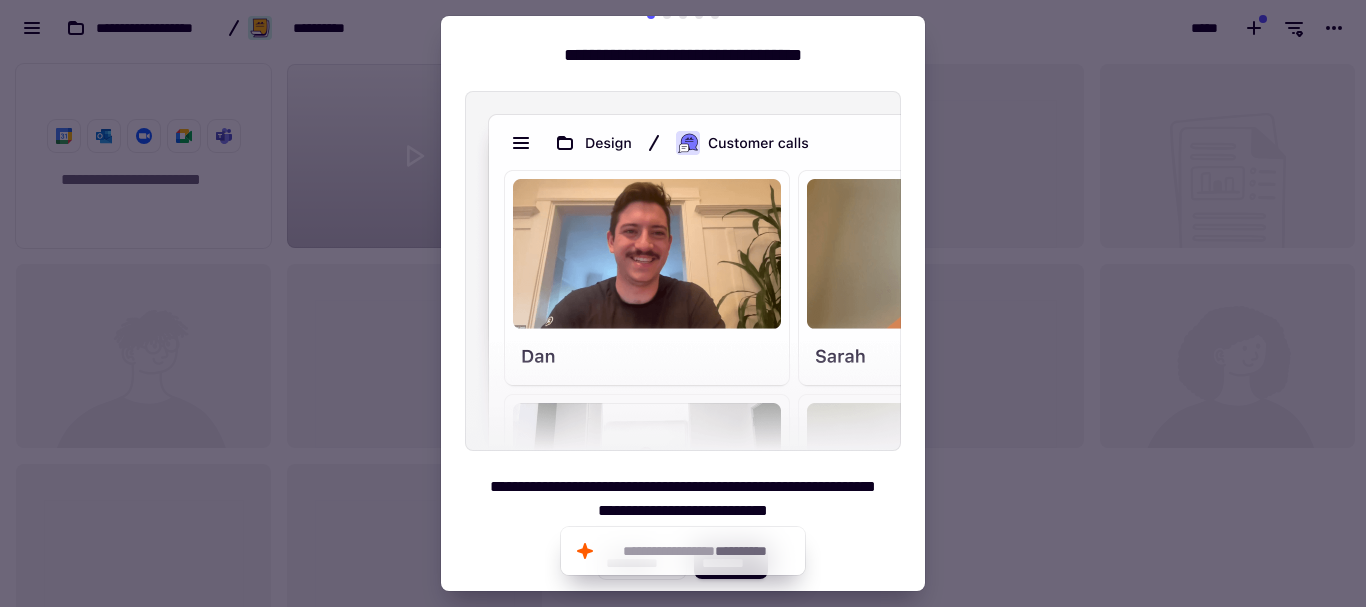 click at bounding box center (683, 303) 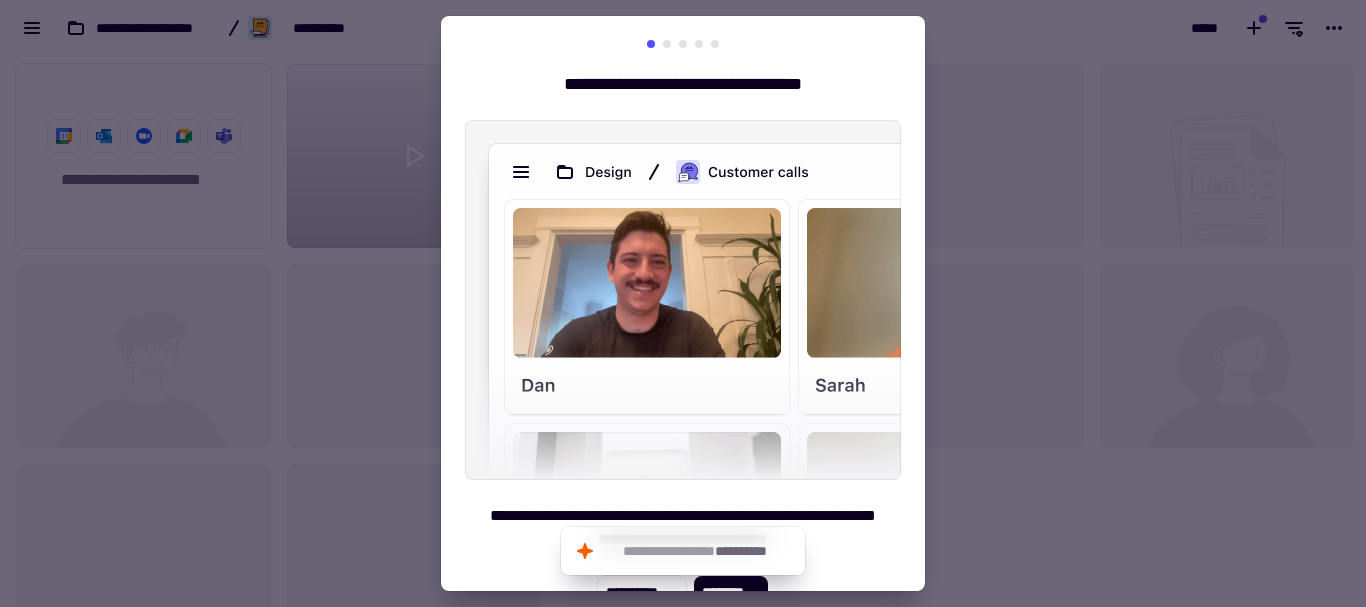 click at bounding box center (667, 44) 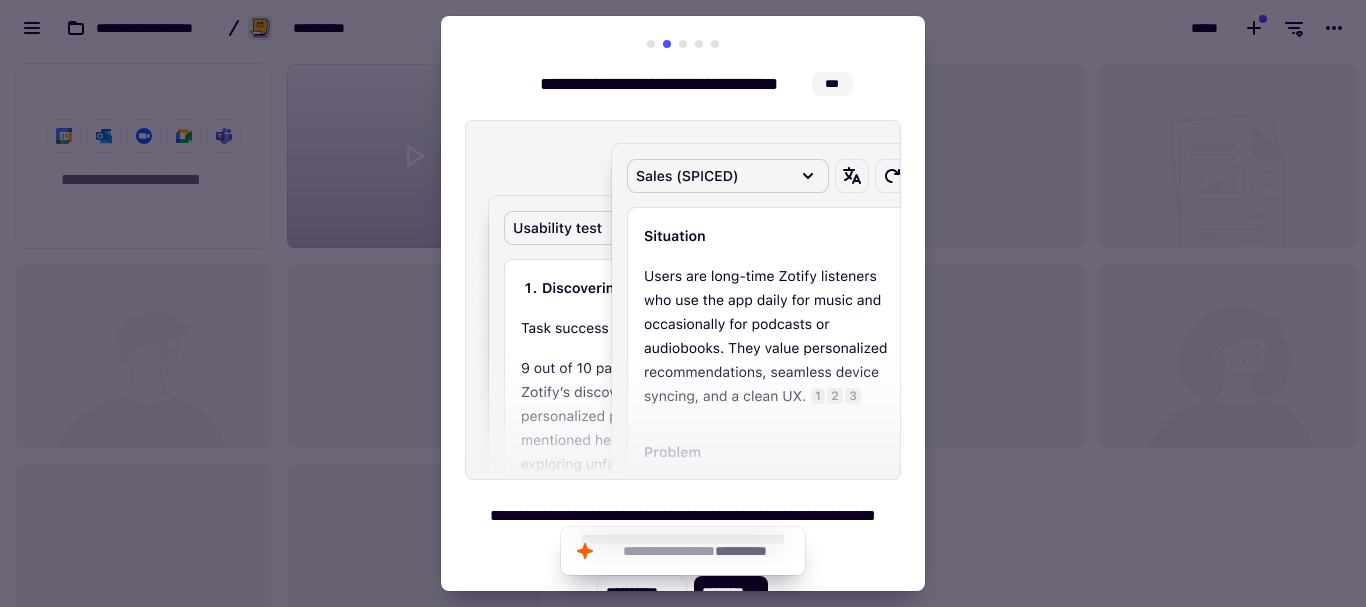 click at bounding box center [683, 44] 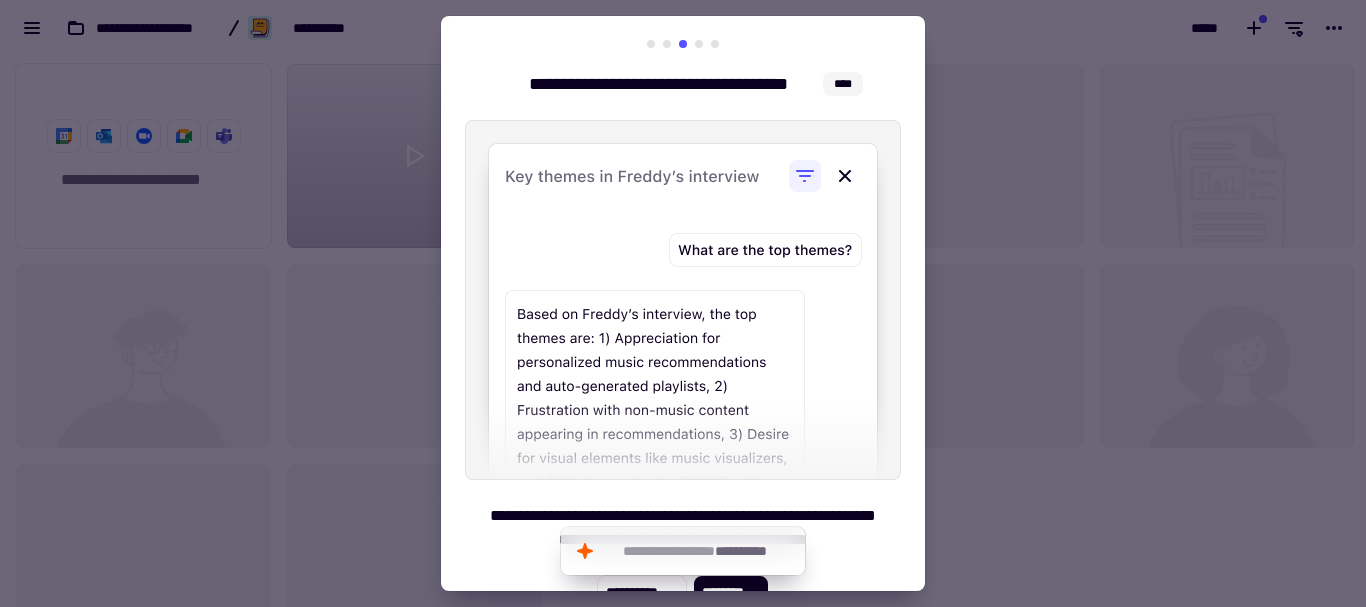 click at bounding box center [699, 44] 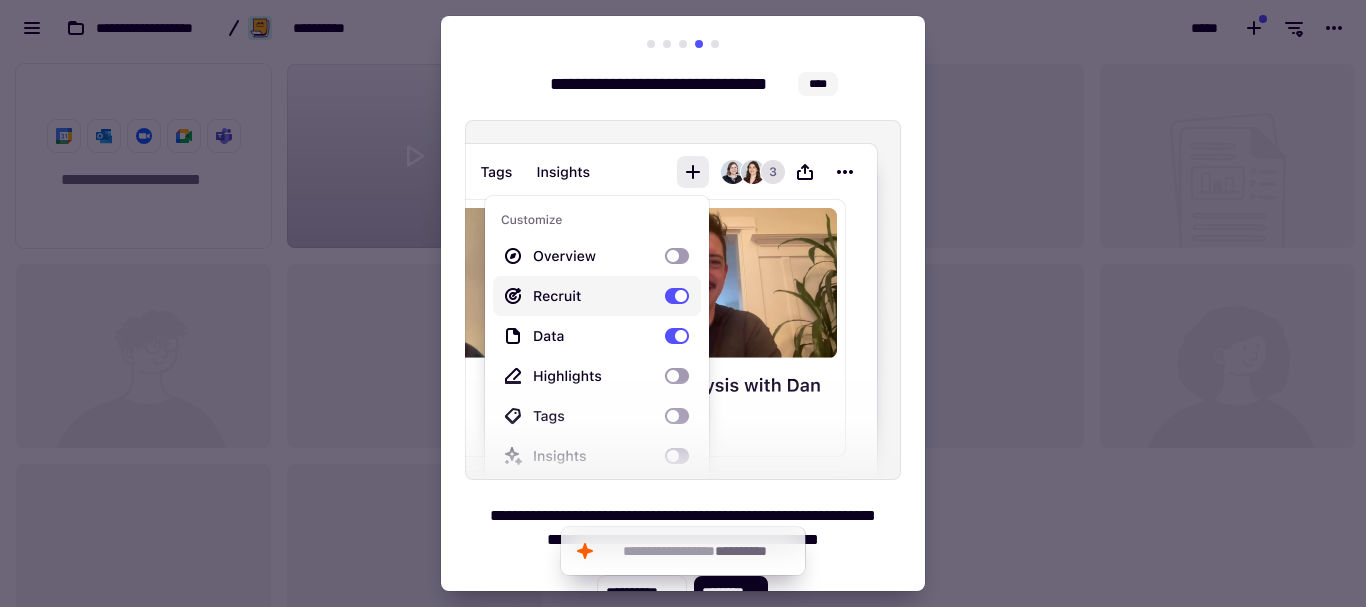 click at bounding box center [715, 44] 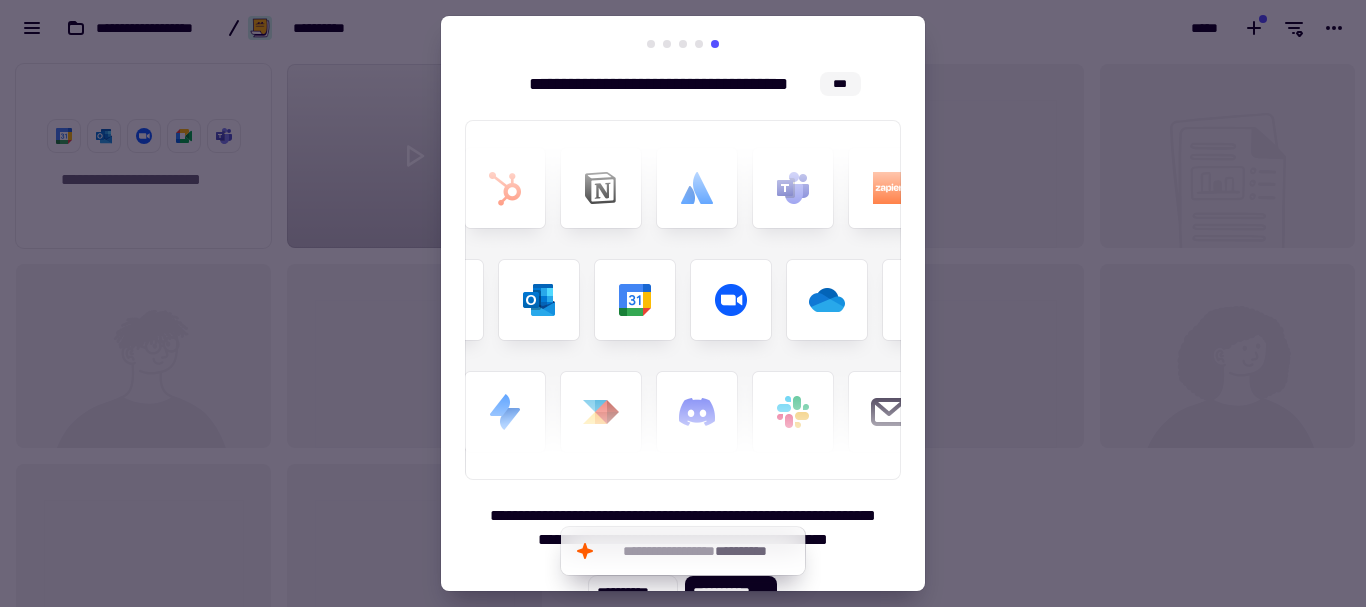 scroll, scrollTop: 29, scrollLeft: 0, axis: vertical 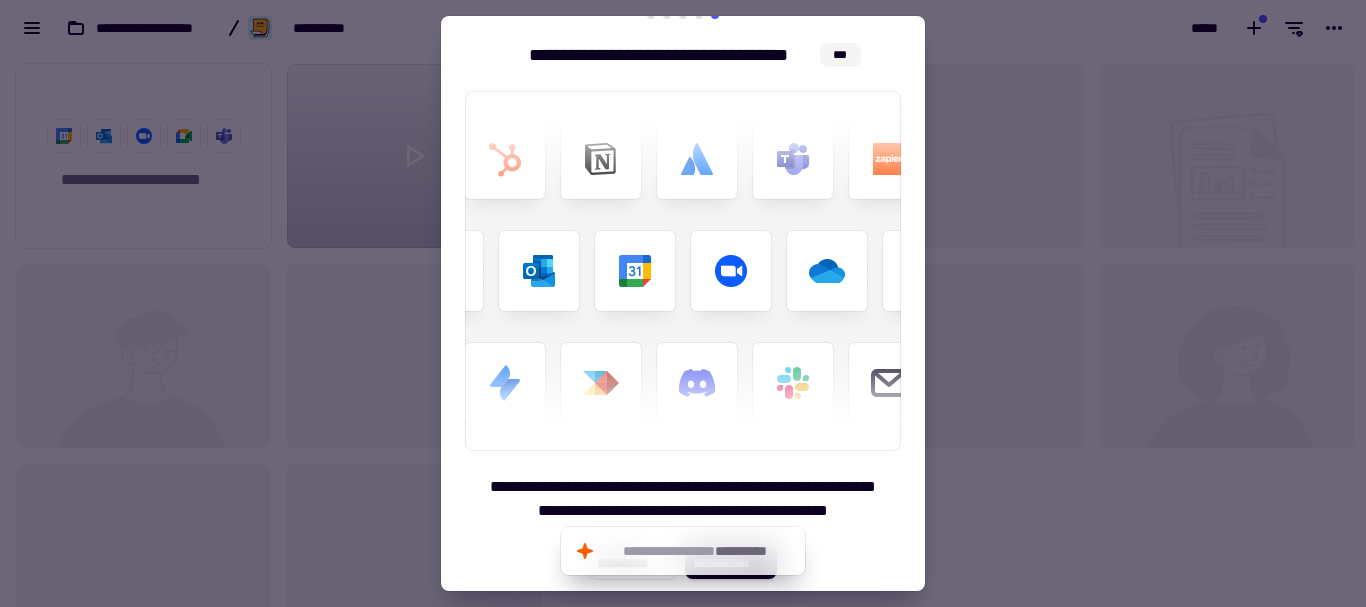 click on "**********" at bounding box center [683, 499] 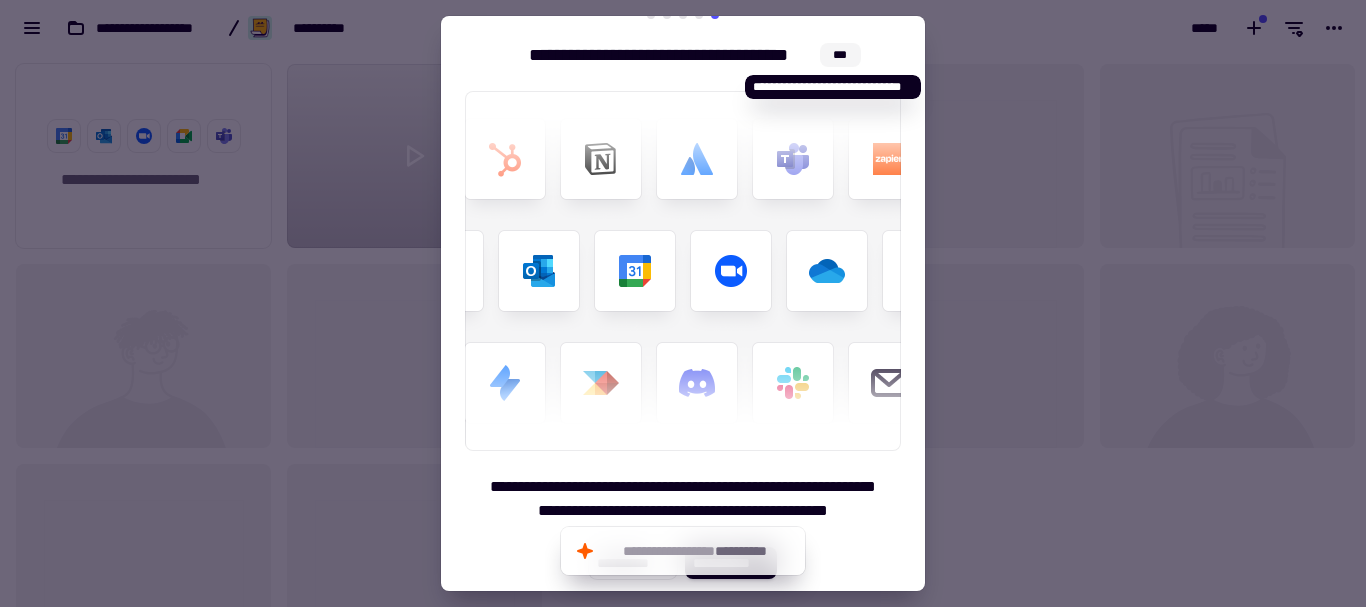 drag, startPoint x: 837, startPoint y: 58, endPoint x: 794, endPoint y: 170, distance: 119.97083 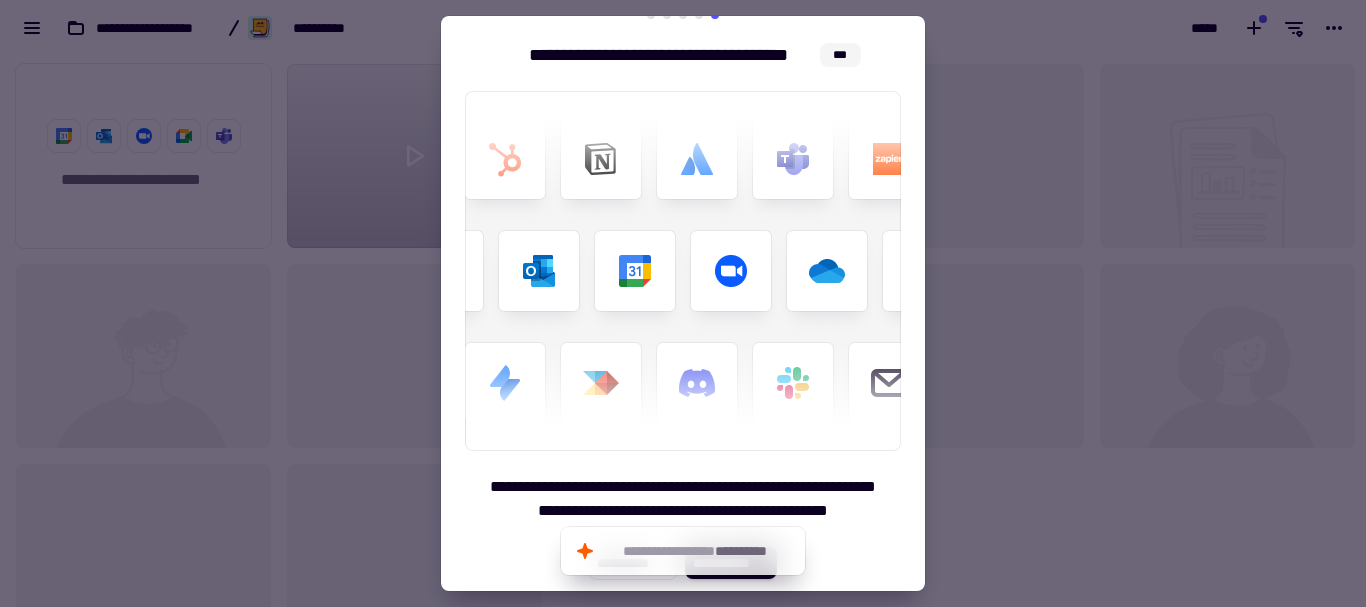 click at bounding box center [683, 271] 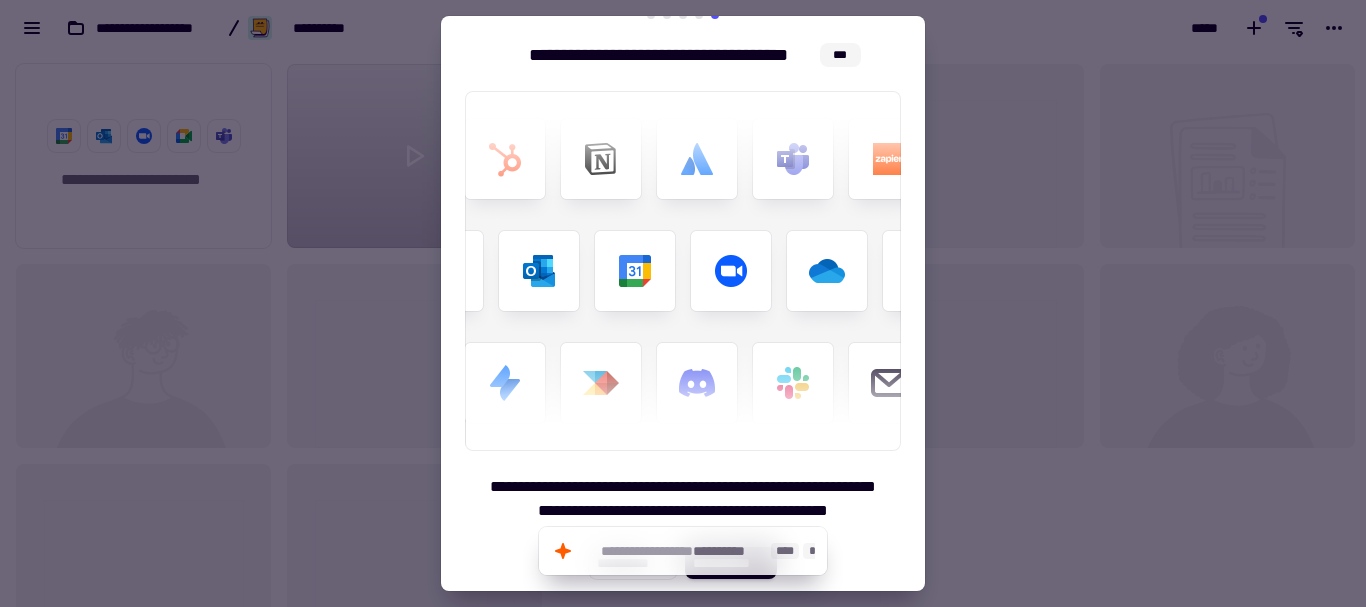 click on "**********" 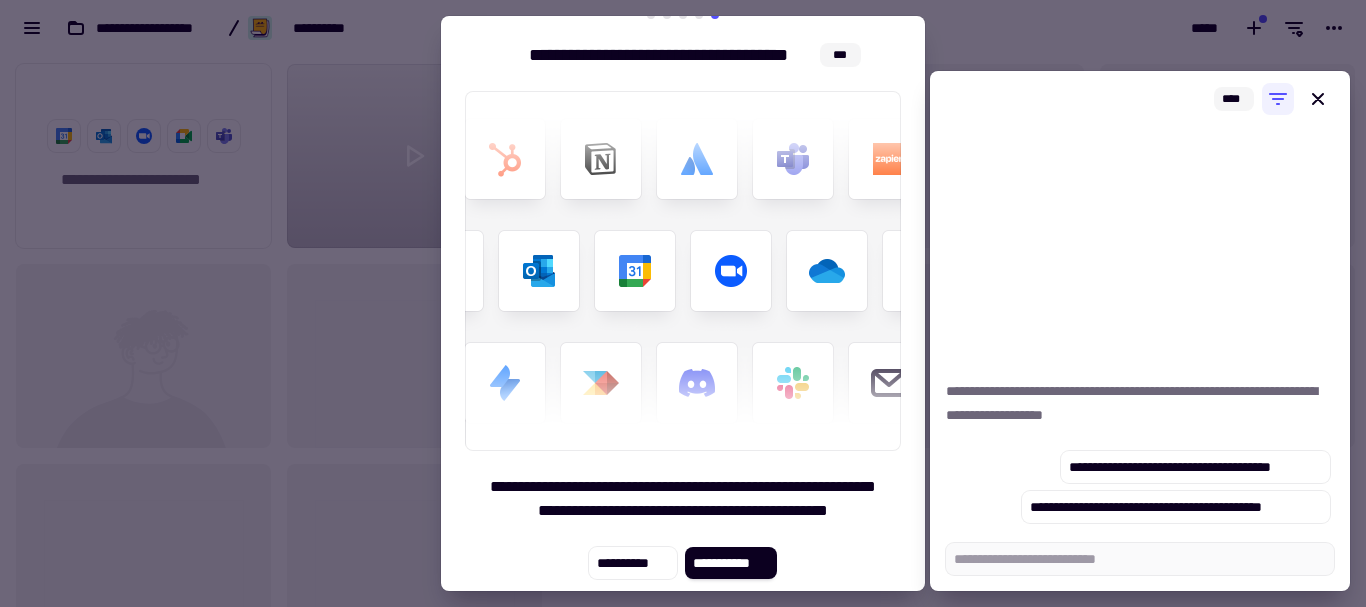 click at bounding box center (683, 303) 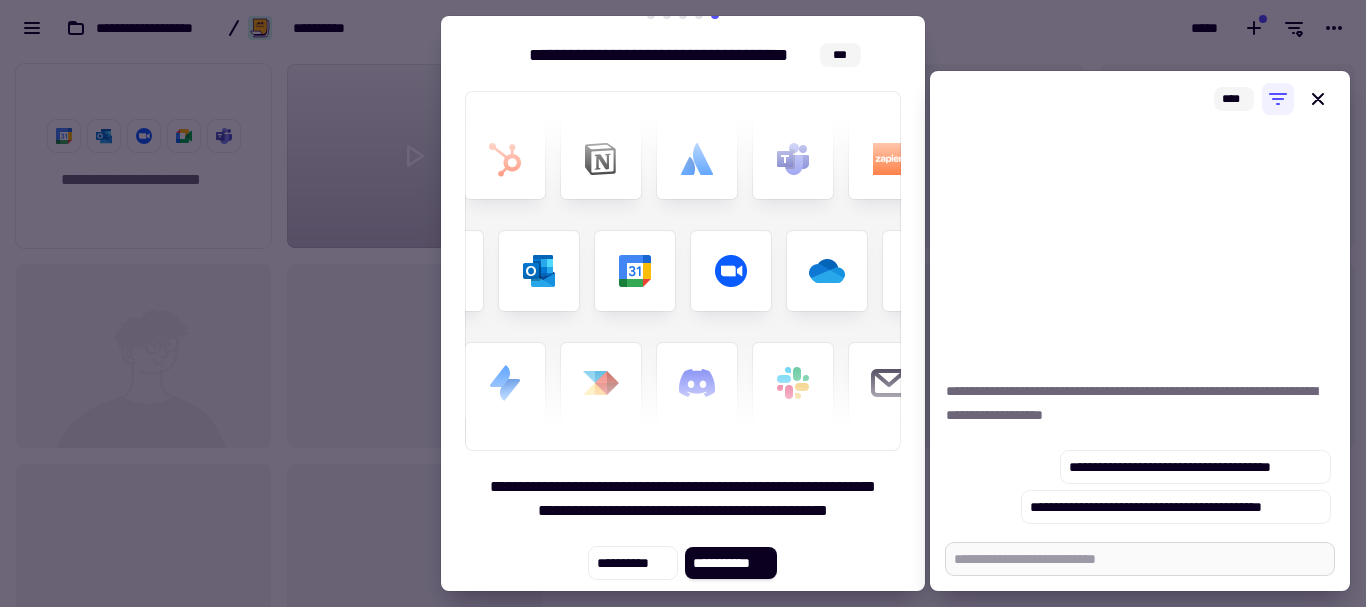 click at bounding box center [1140, 559] 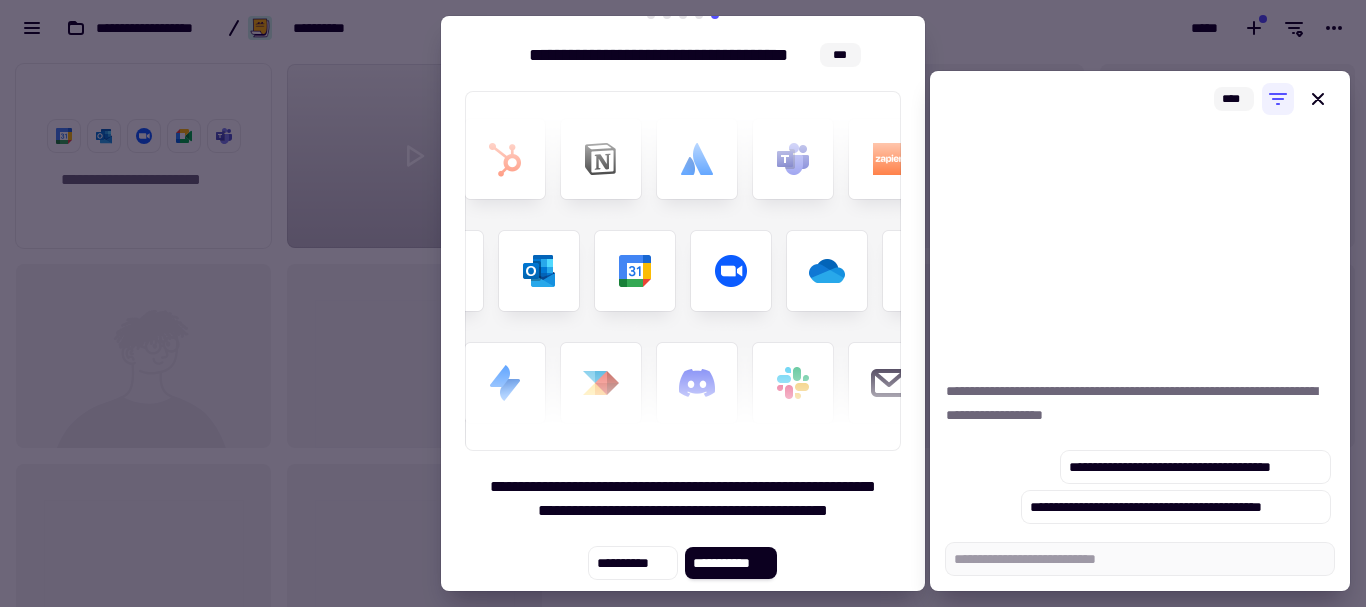 click at bounding box center (683, 303) 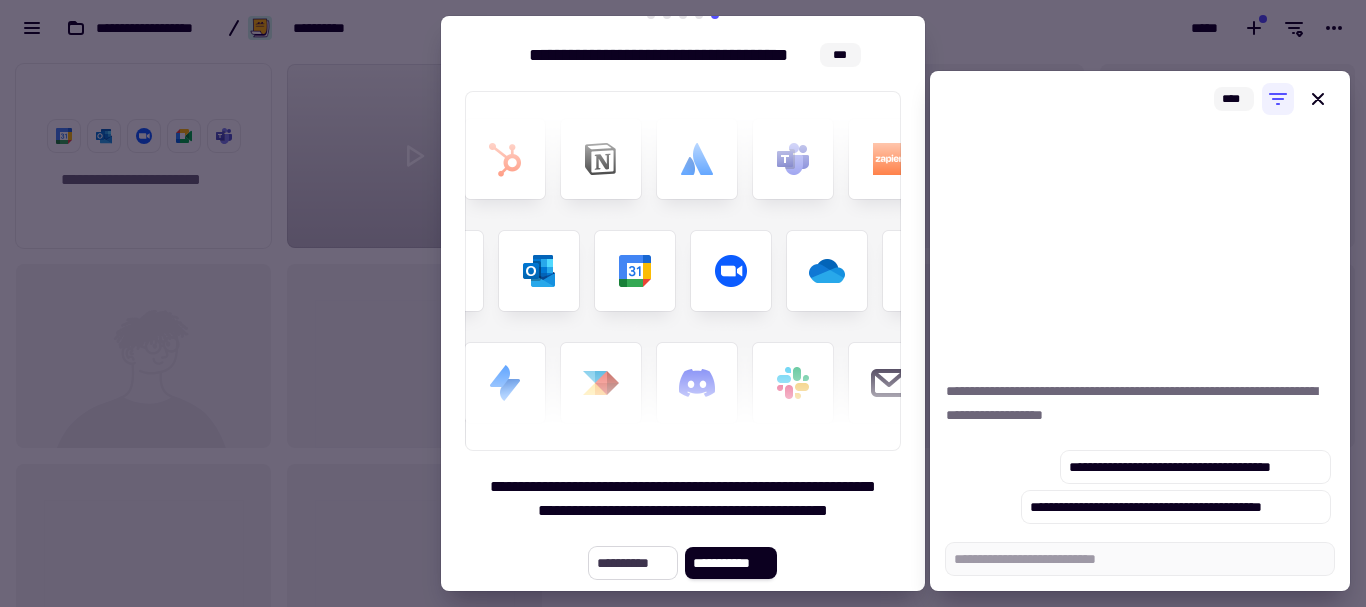 click on "**********" 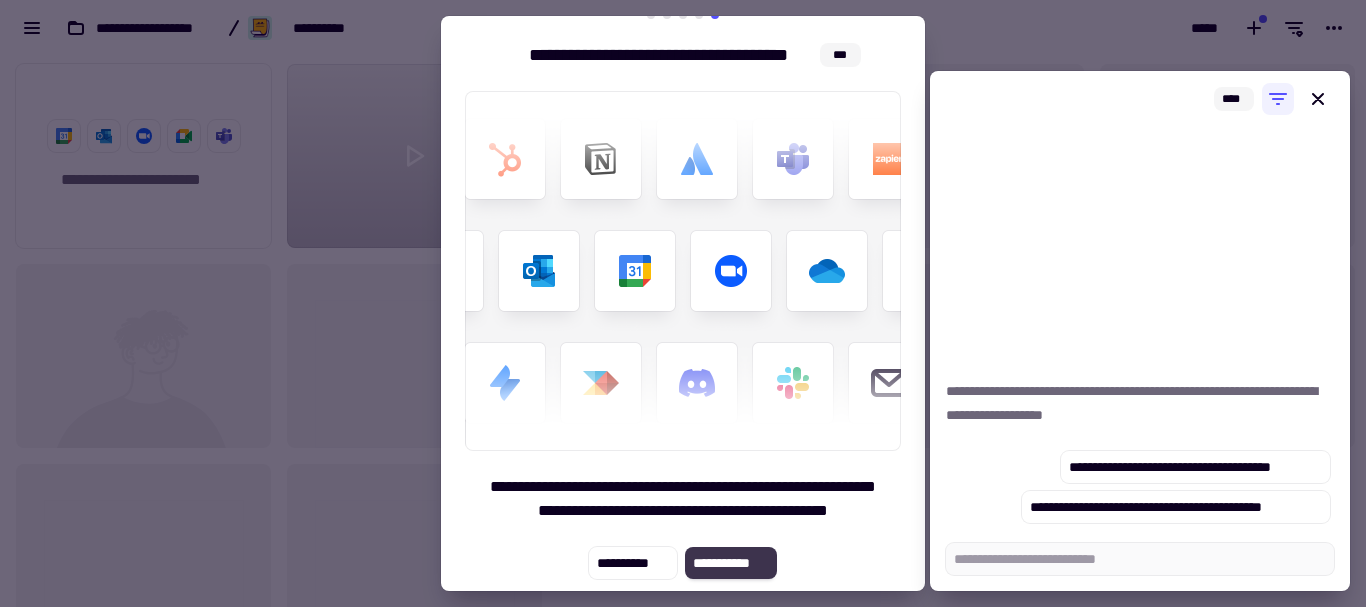 click on "**********" 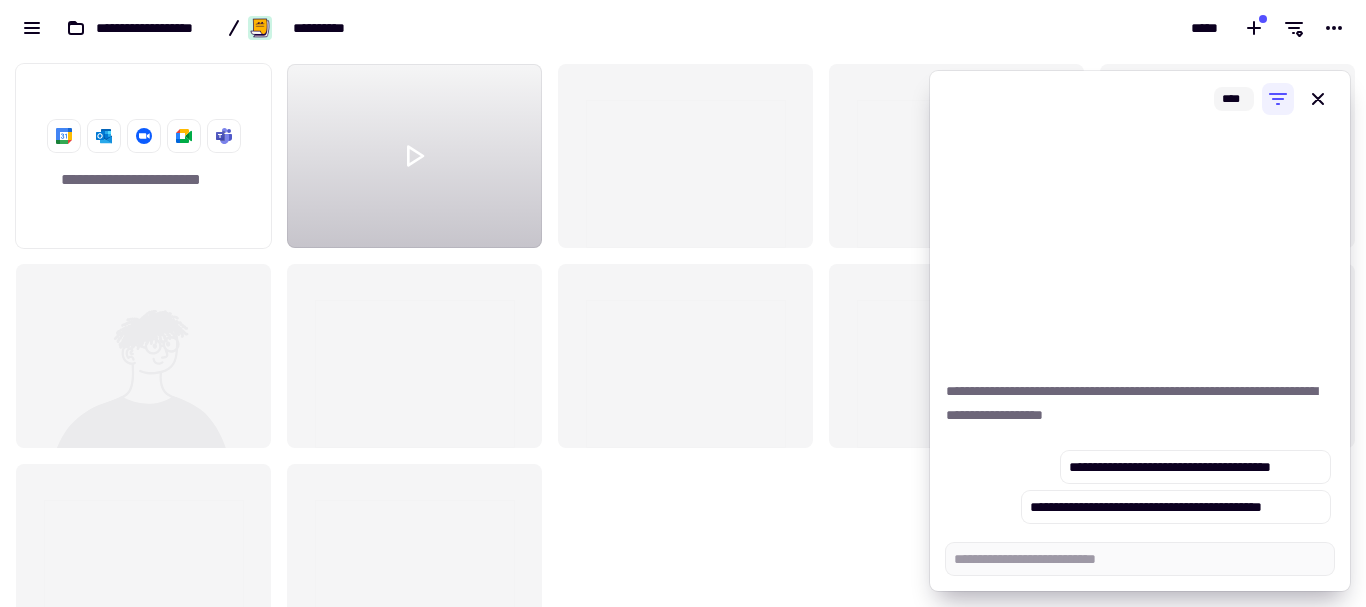 type on "*" 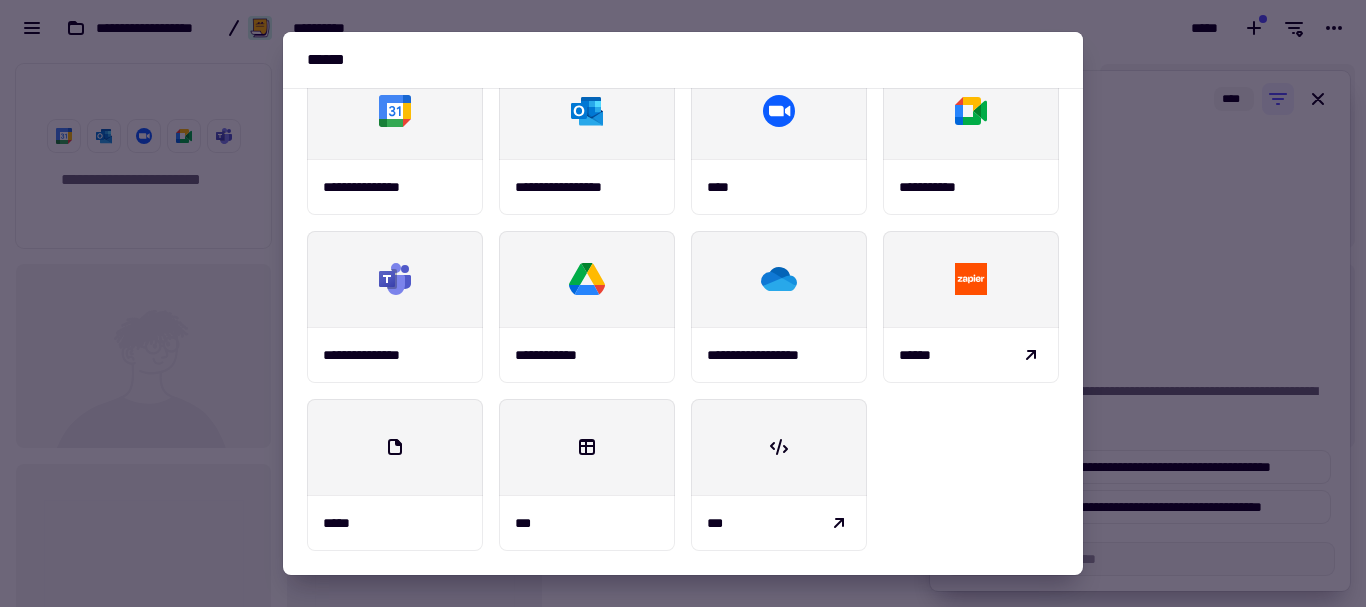 scroll, scrollTop: 0, scrollLeft: 0, axis: both 